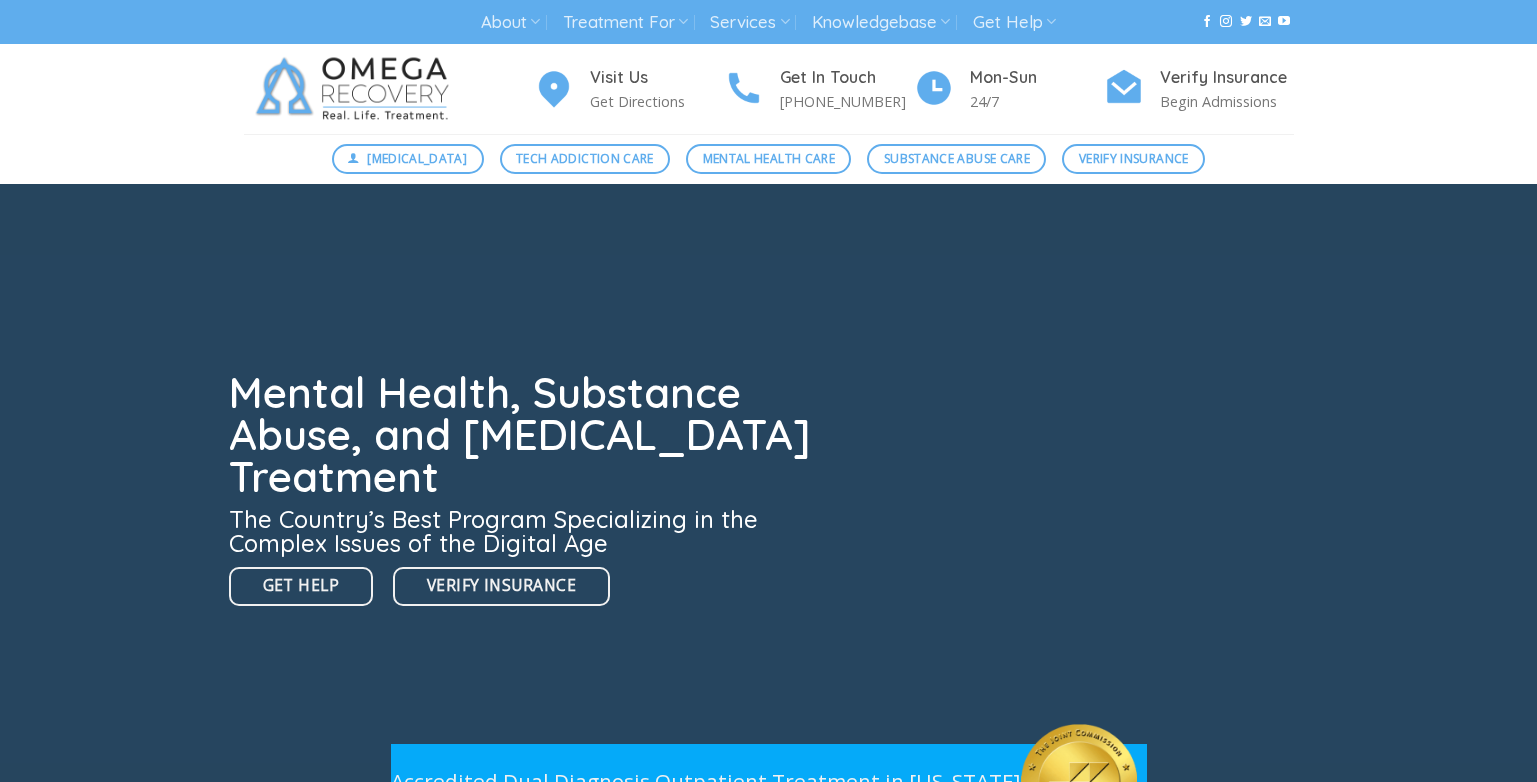scroll, scrollTop: 0, scrollLeft: 0, axis: both 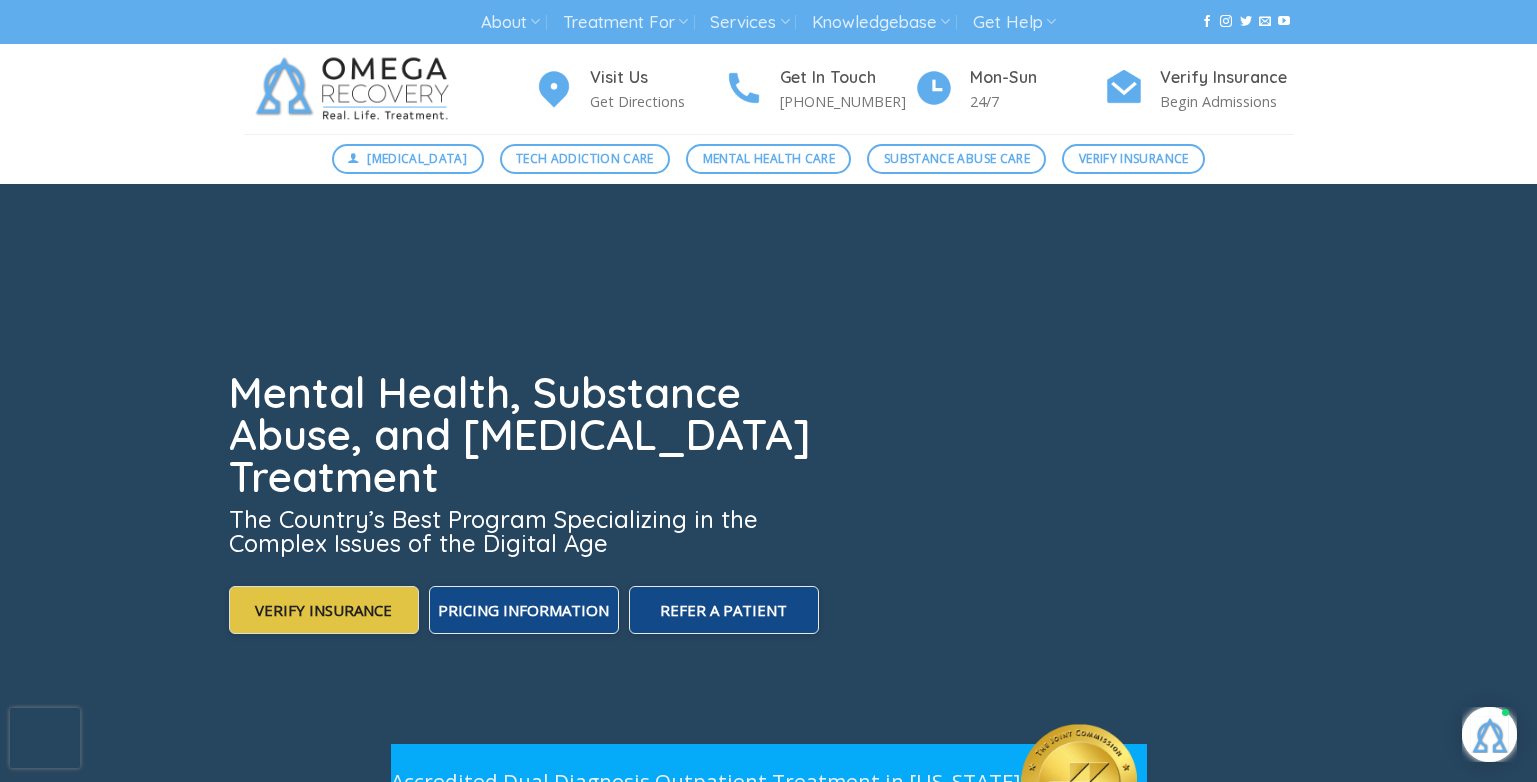 click on "Verify Insurance" at bounding box center (323, 610) 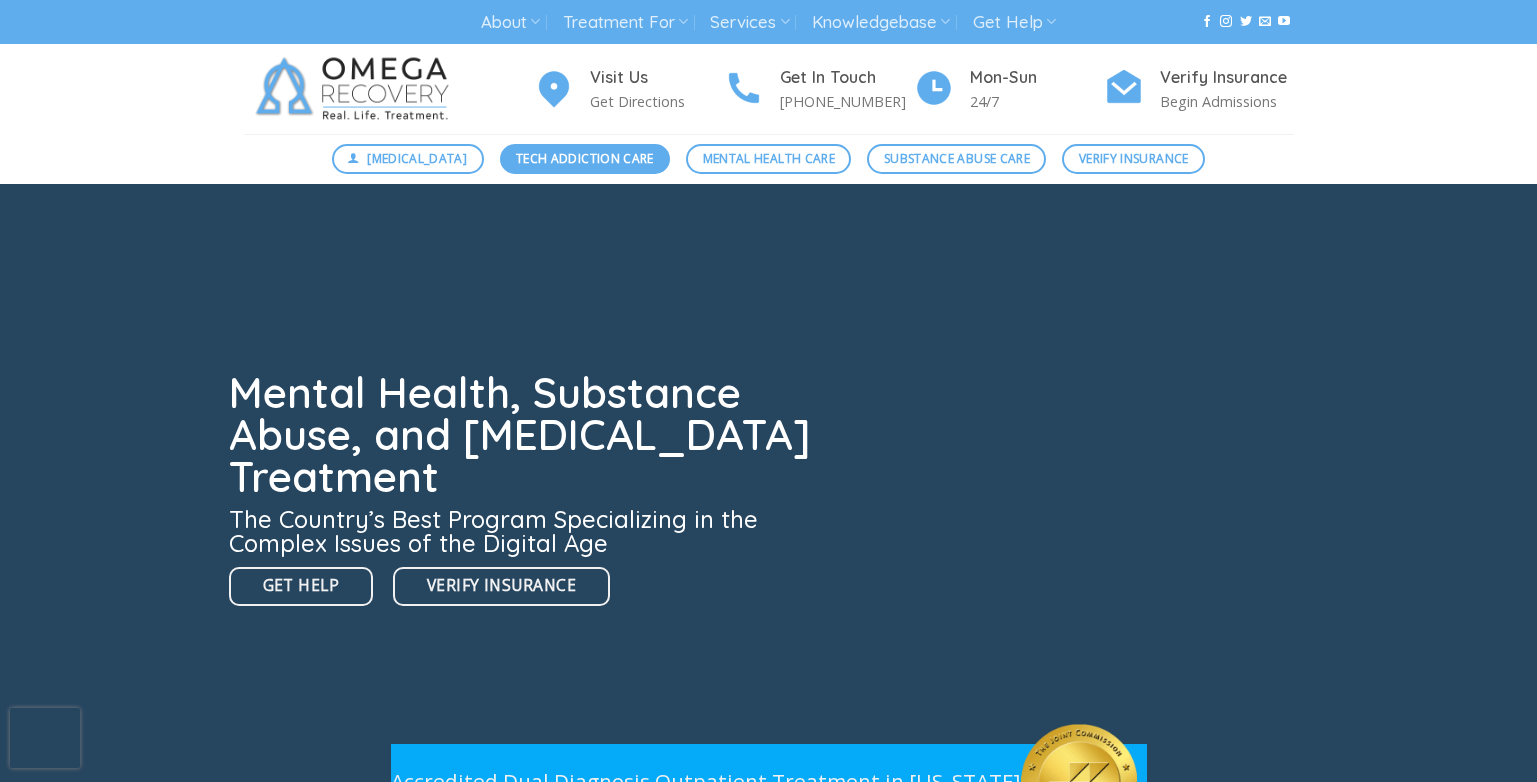 scroll, scrollTop: 0, scrollLeft: 0, axis: both 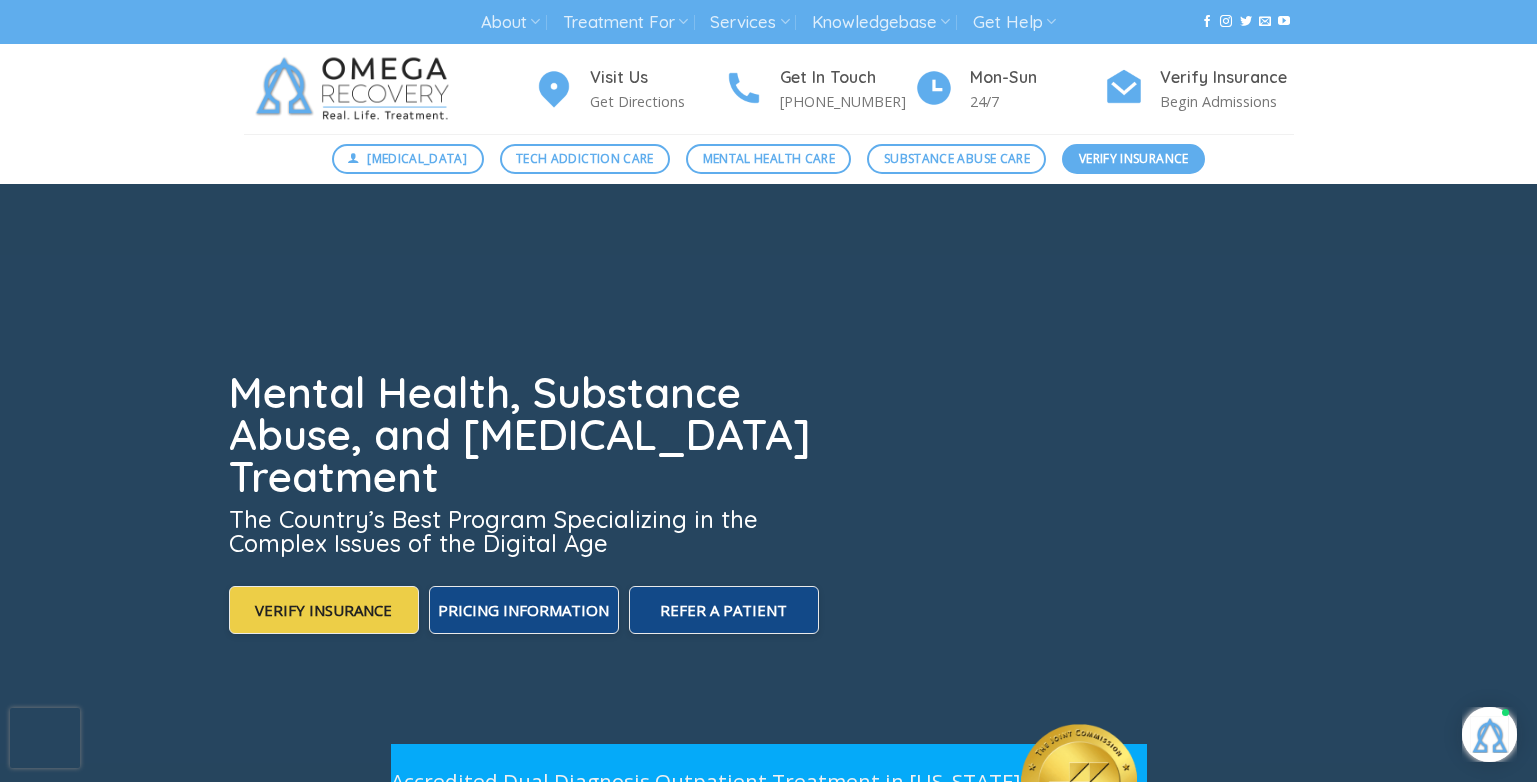 click on "Verify Insurance" at bounding box center (1134, 158) 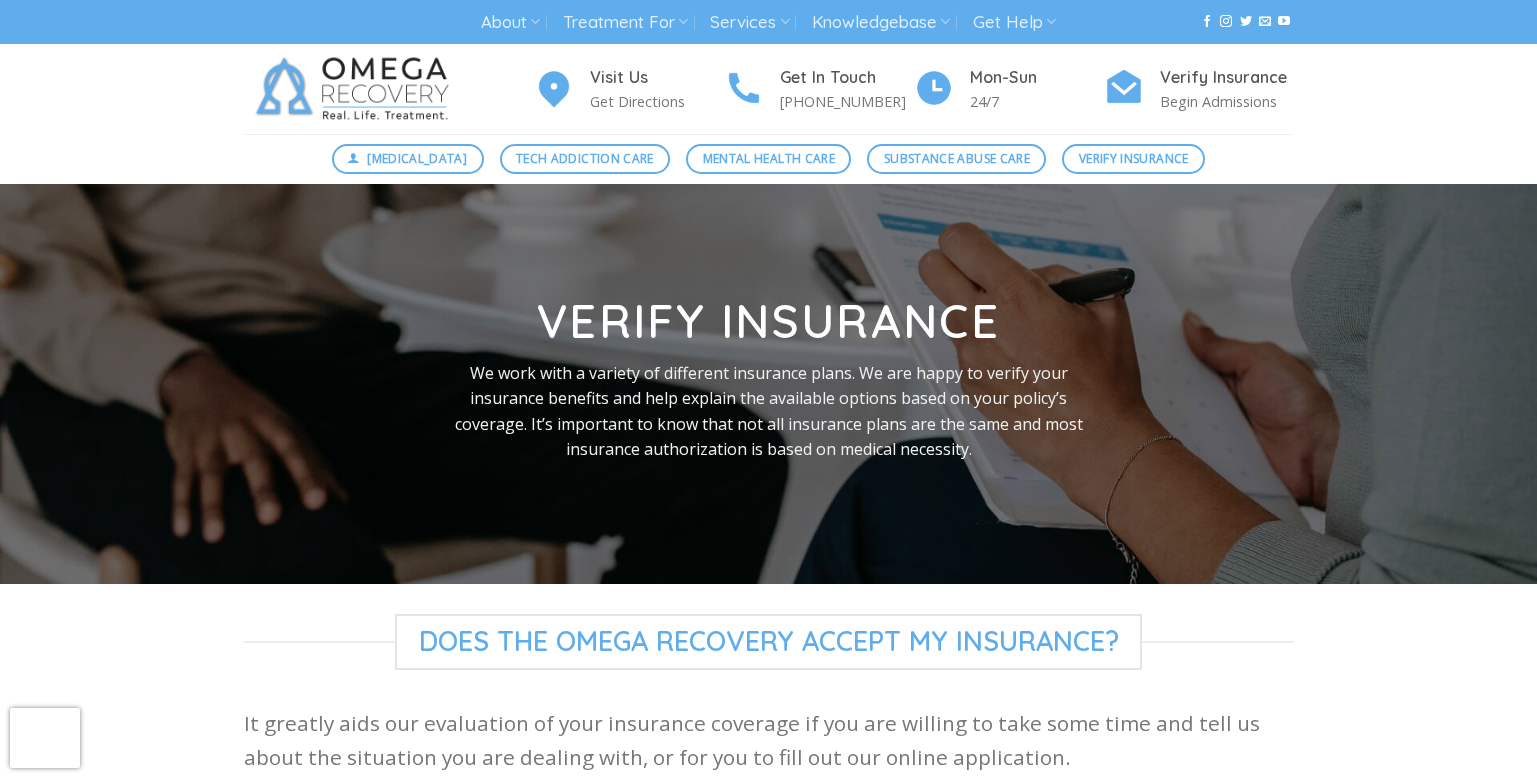 scroll, scrollTop: 0, scrollLeft: 0, axis: both 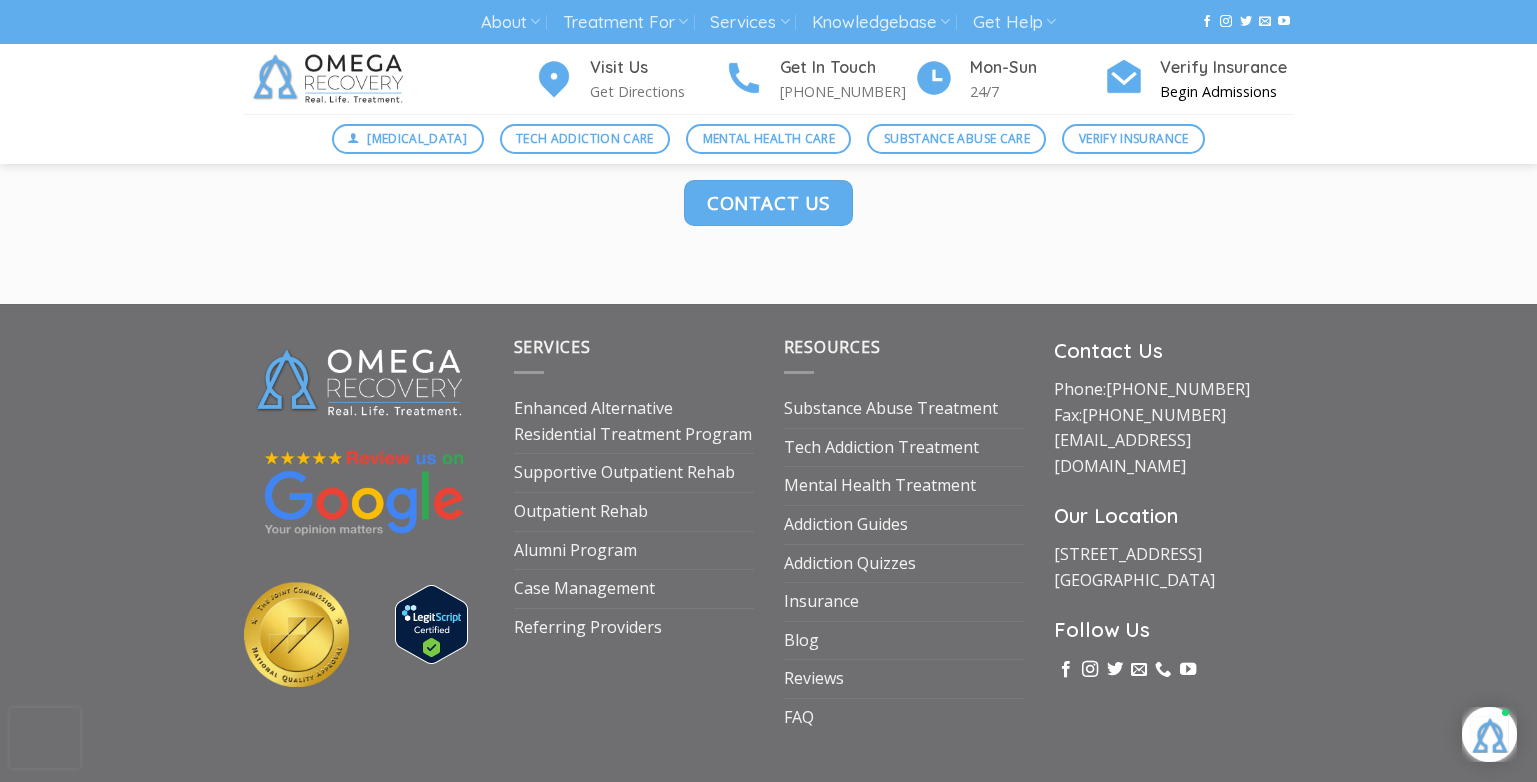 click on "Begin Admissions" at bounding box center [1227, 91] 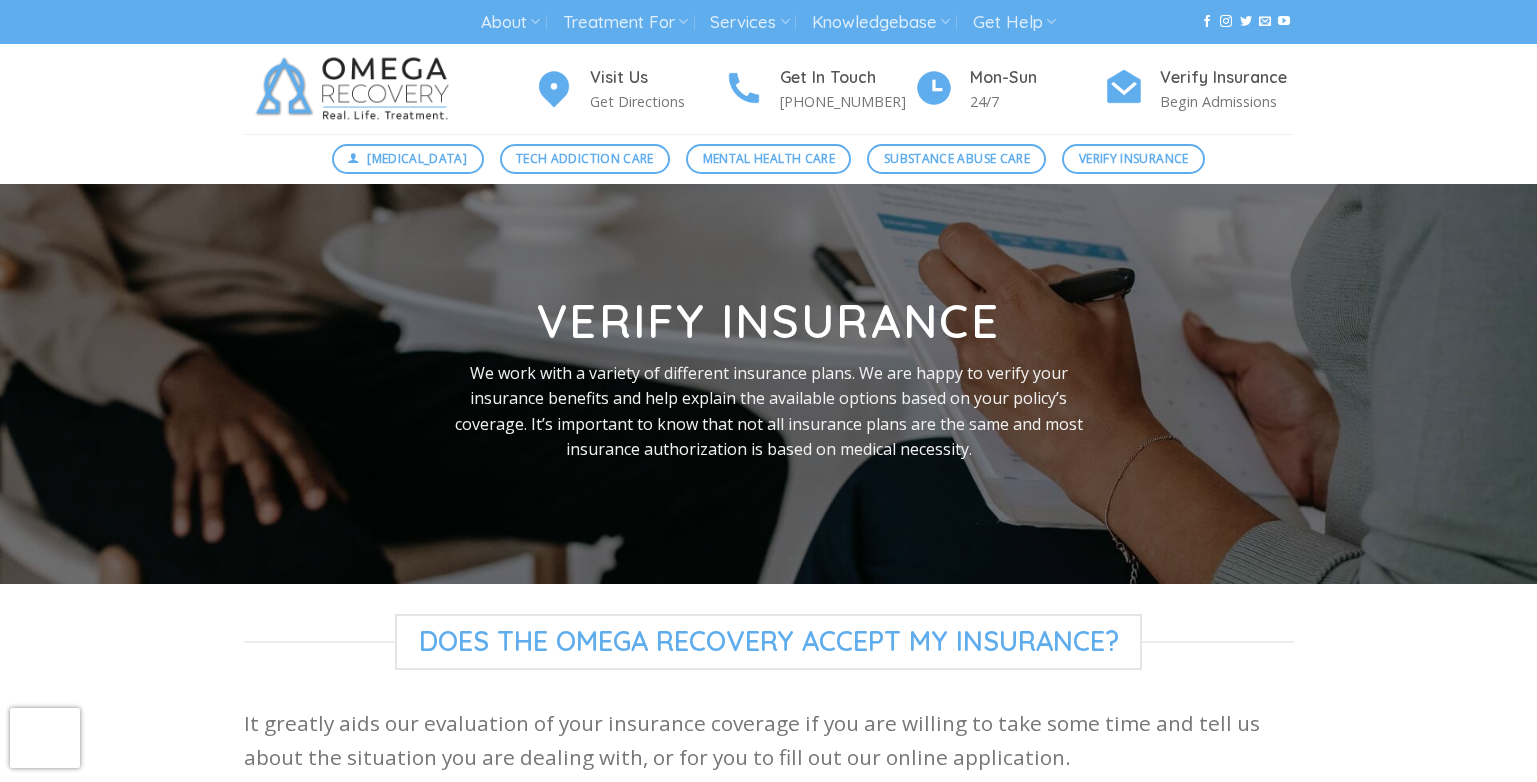 scroll, scrollTop: 0, scrollLeft: 0, axis: both 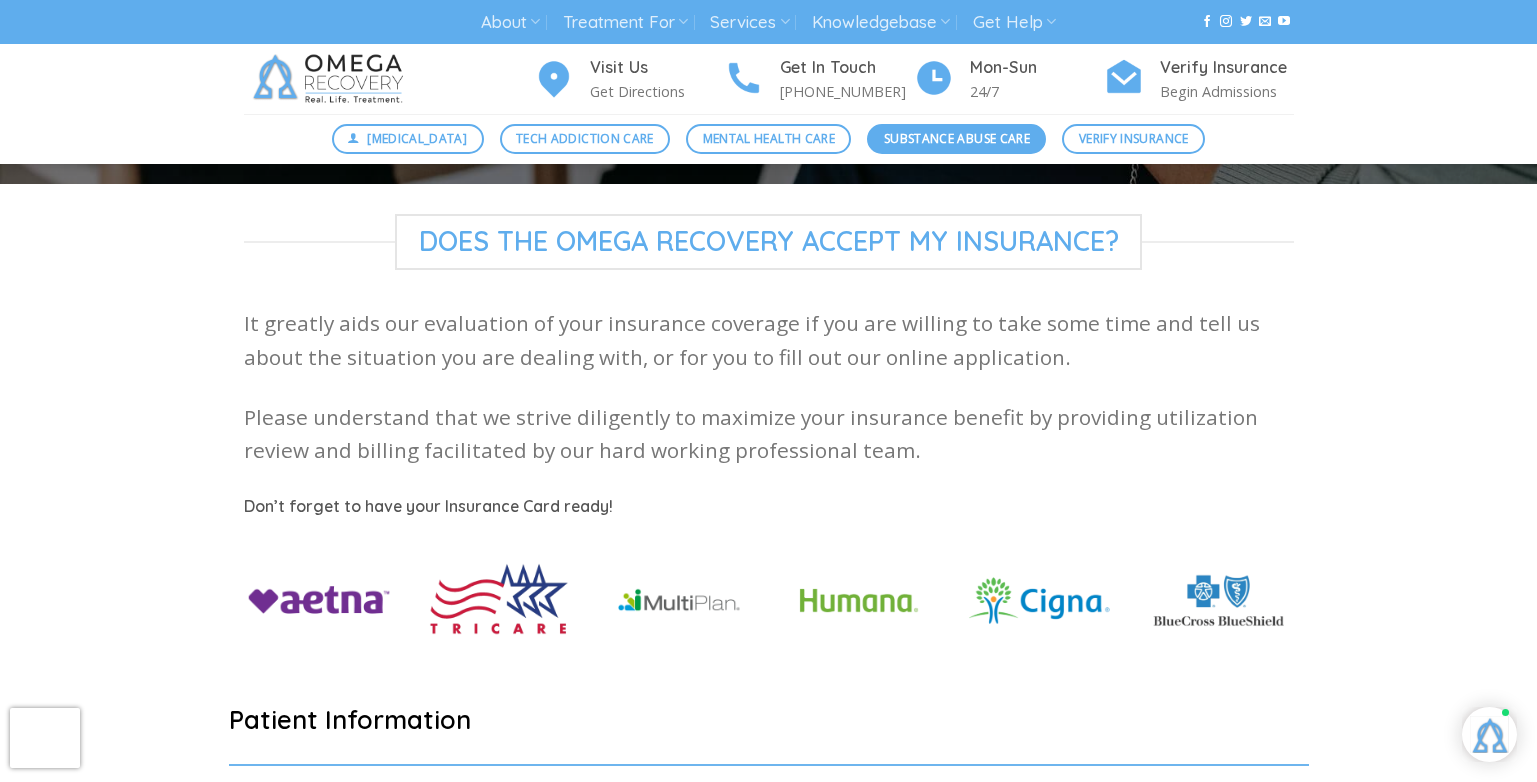 click on "Substance Abuse Care" at bounding box center (957, 138) 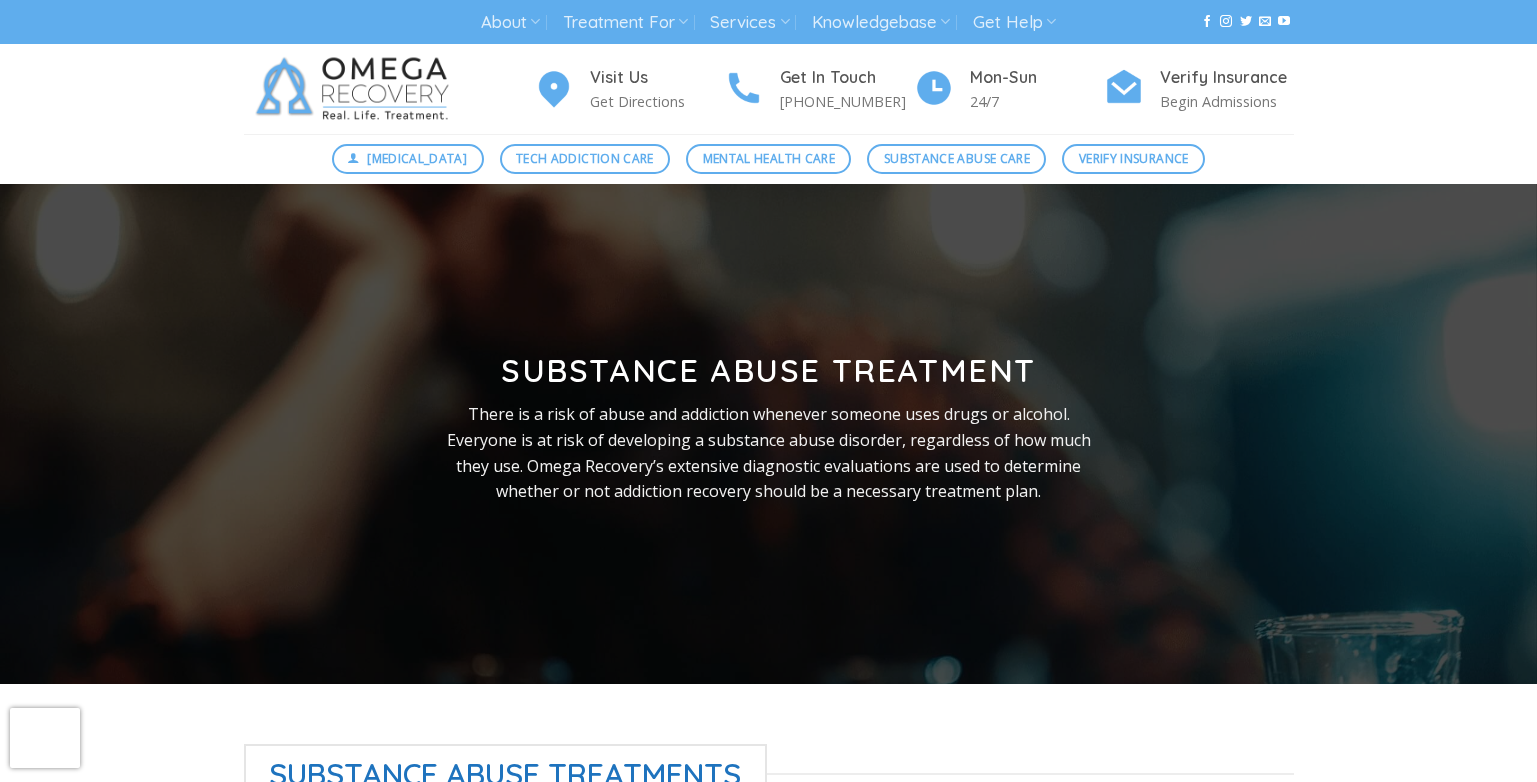 scroll, scrollTop: 0, scrollLeft: 0, axis: both 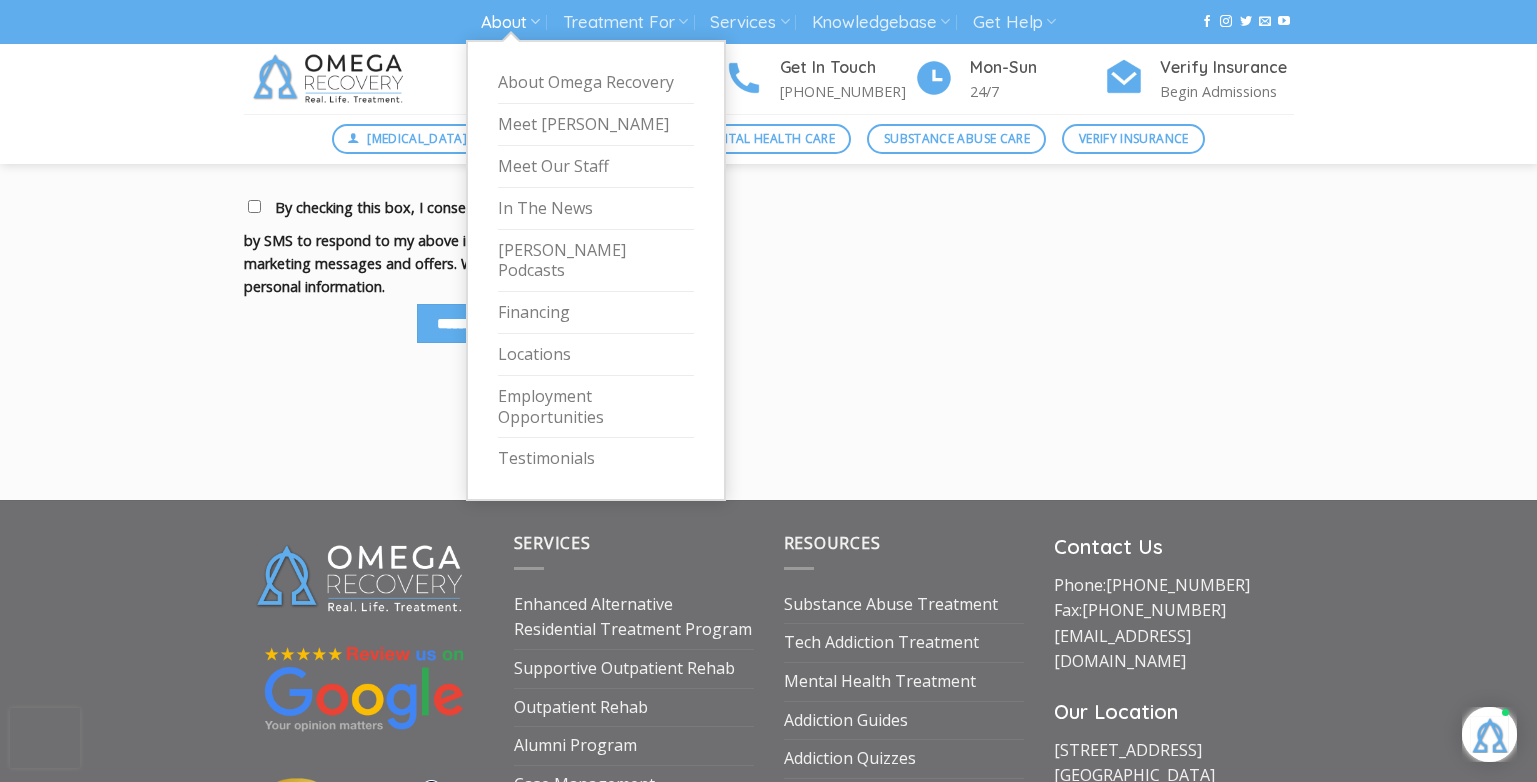 click on "About" at bounding box center [510, 22] 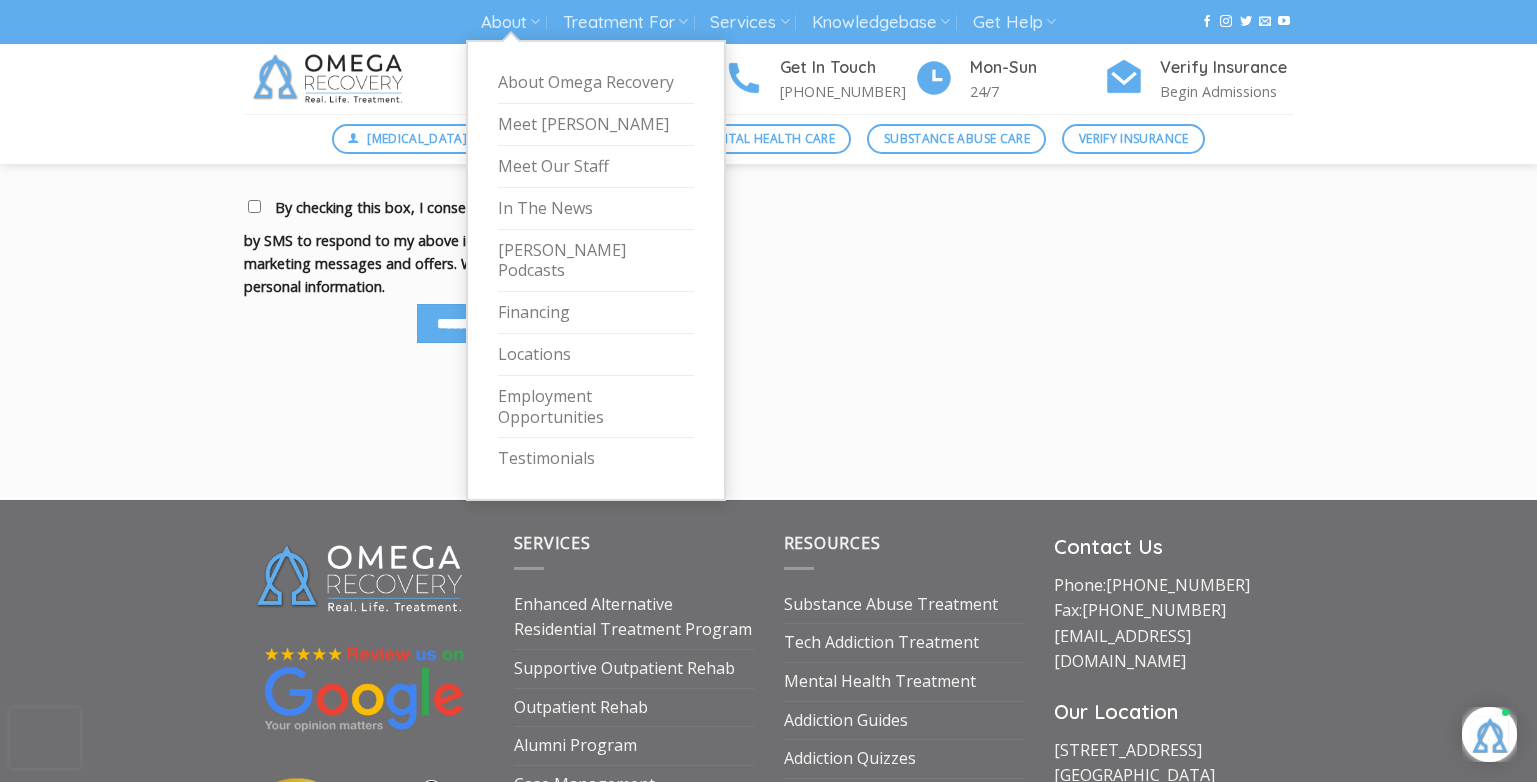 scroll, scrollTop: 0, scrollLeft: 0, axis: both 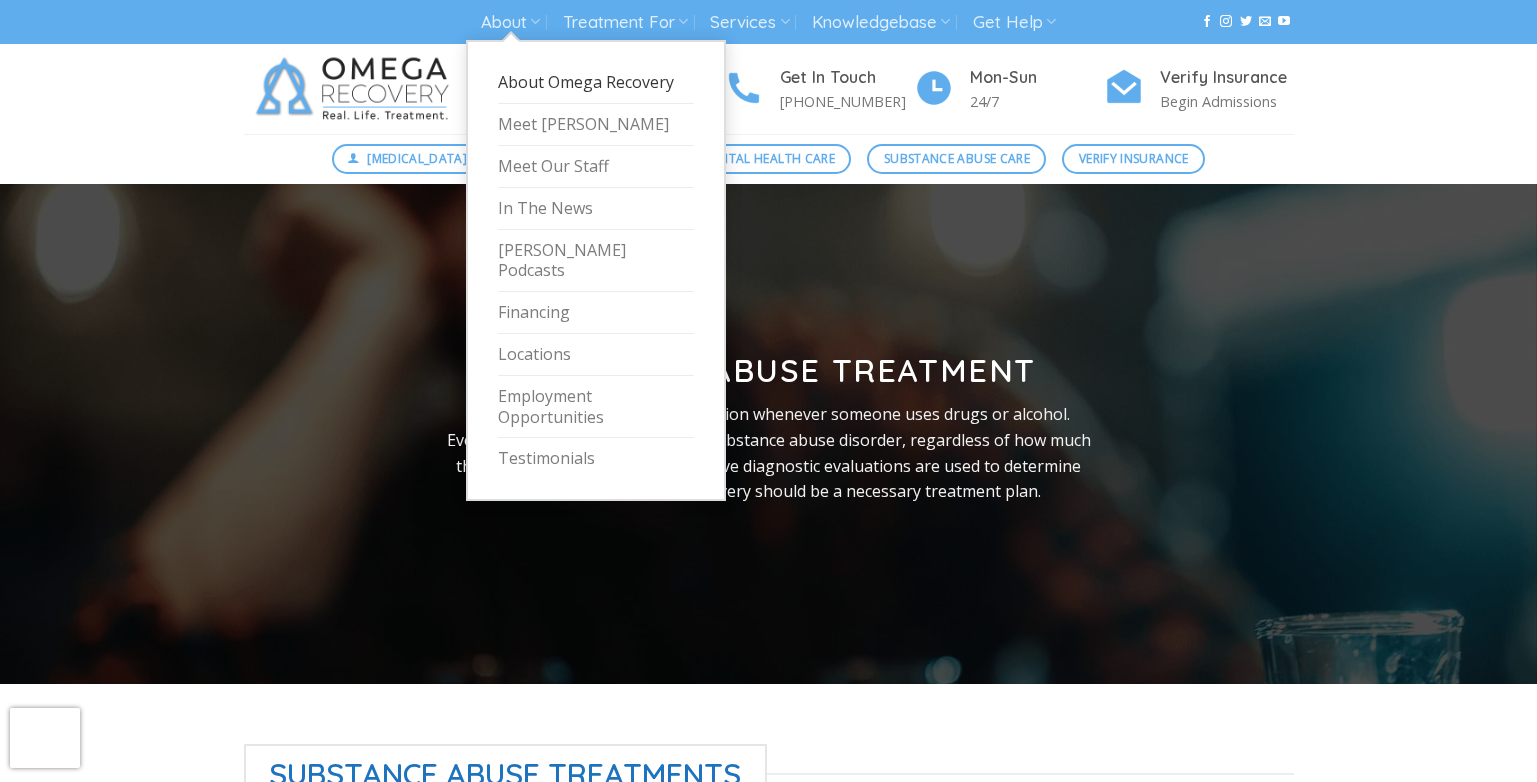 click on "About Omega Recovery" at bounding box center (596, 83) 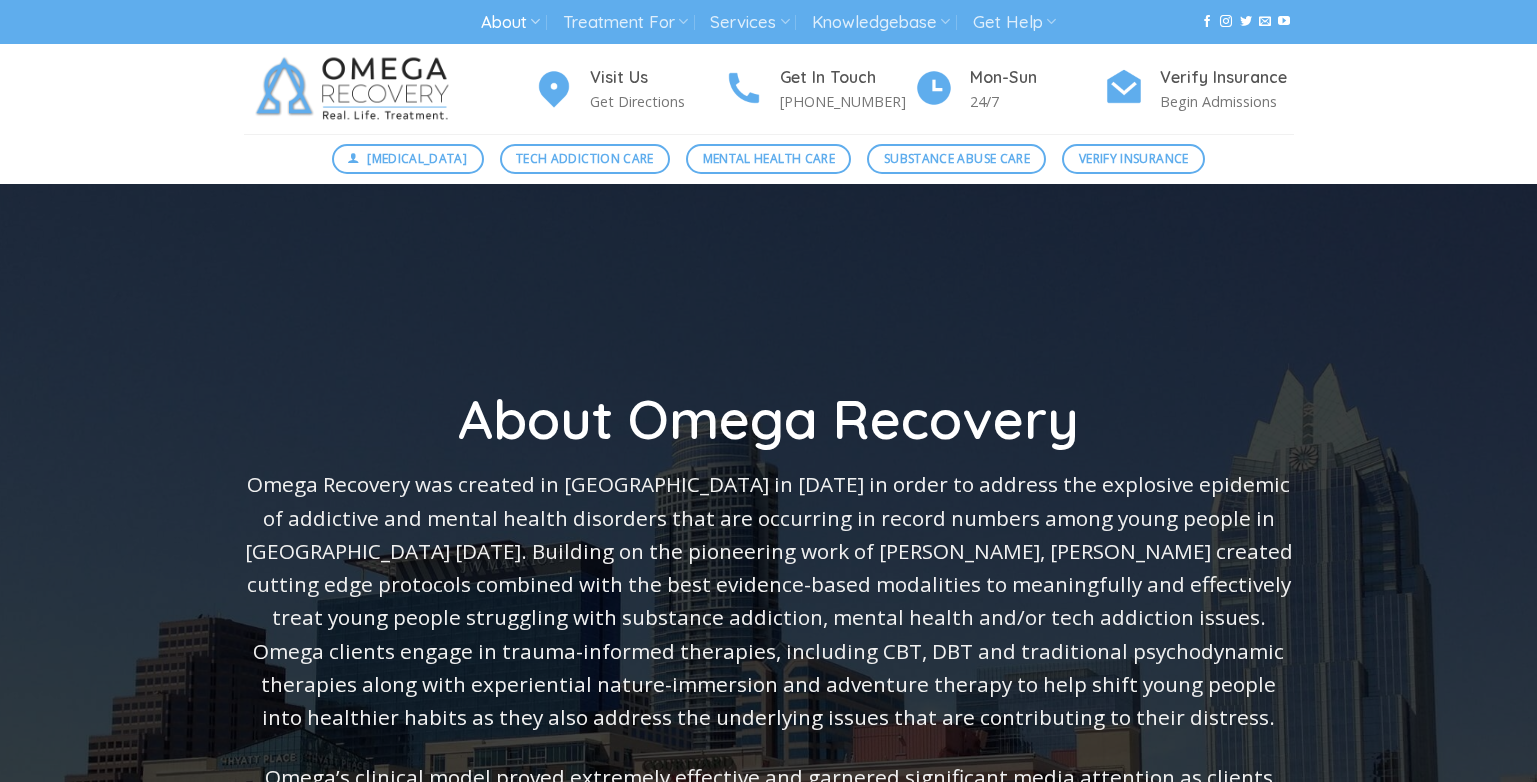 scroll, scrollTop: 0, scrollLeft: 0, axis: both 